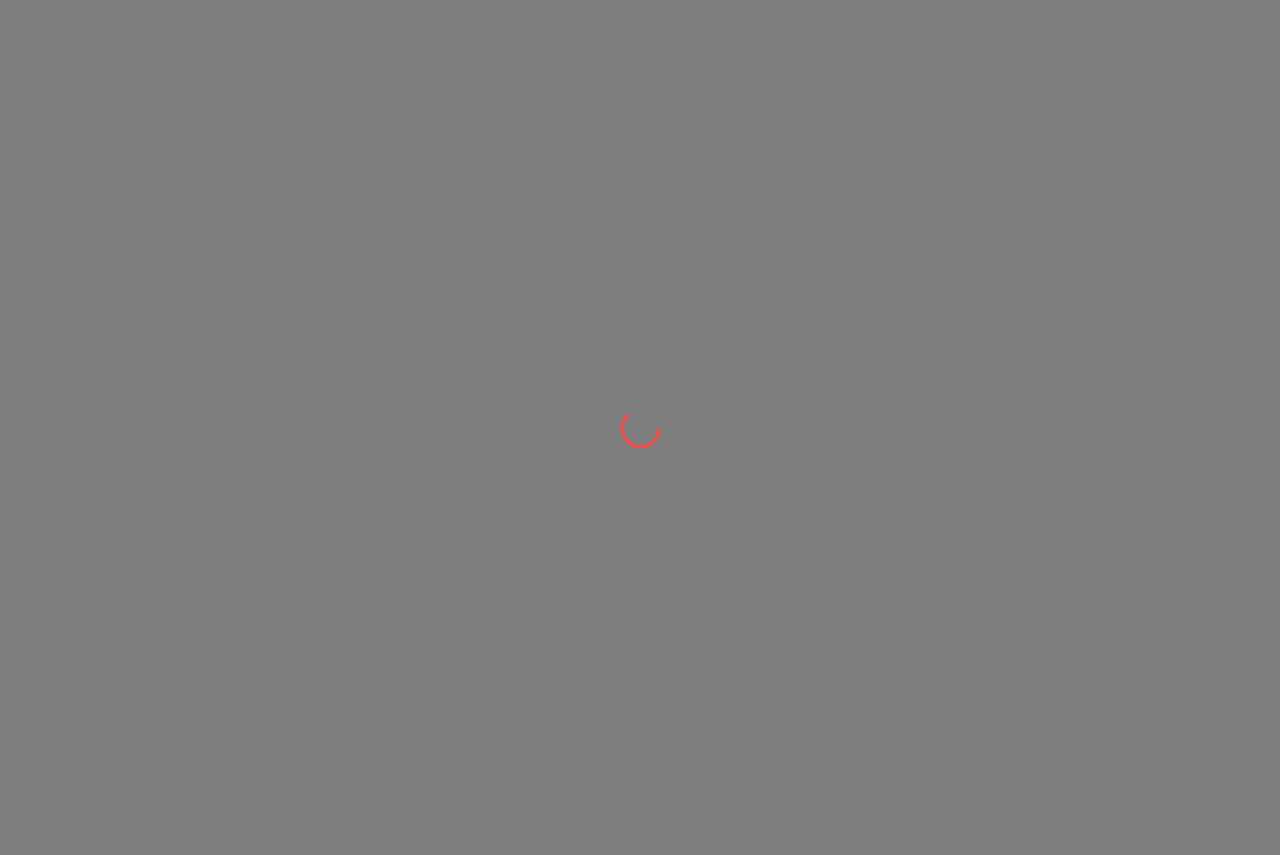 scroll, scrollTop: 0, scrollLeft: 0, axis: both 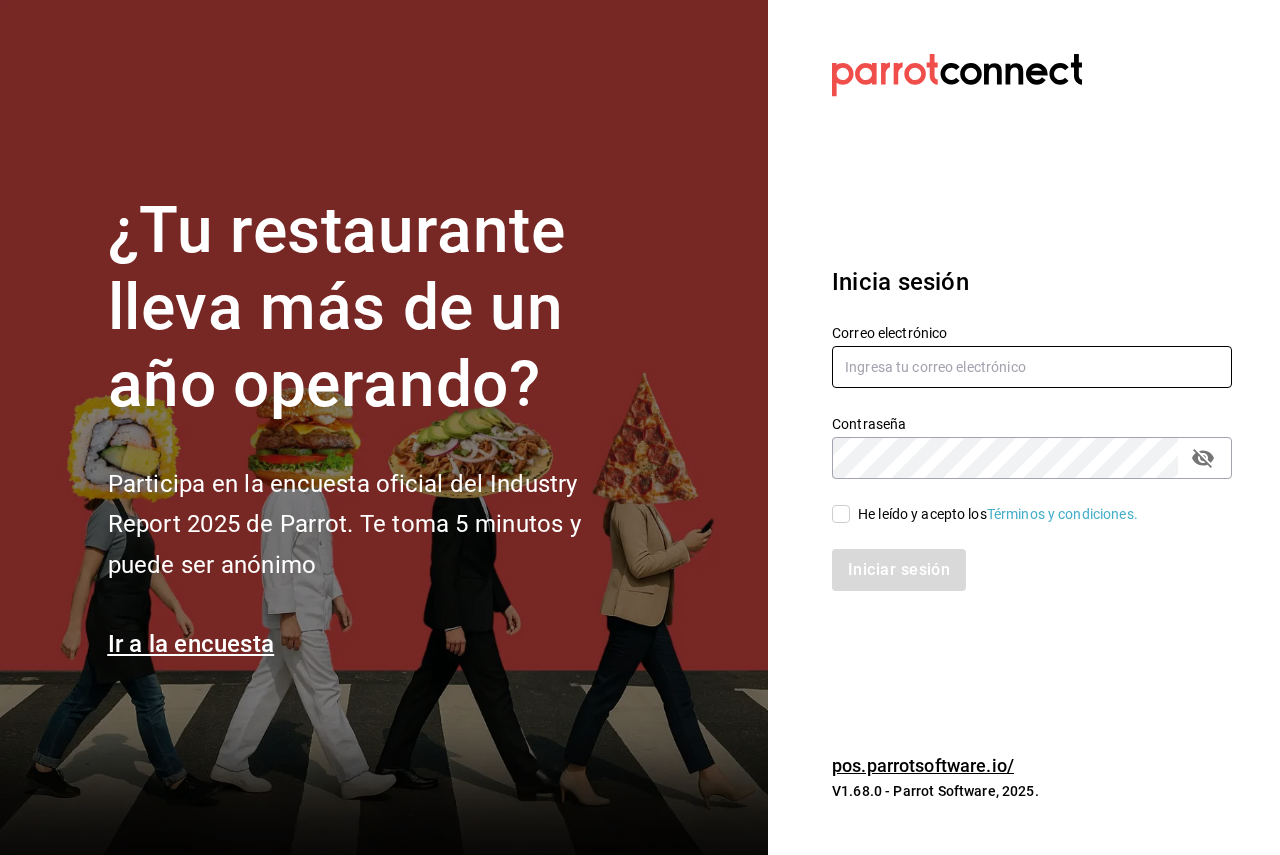 click at bounding box center (1032, 367) 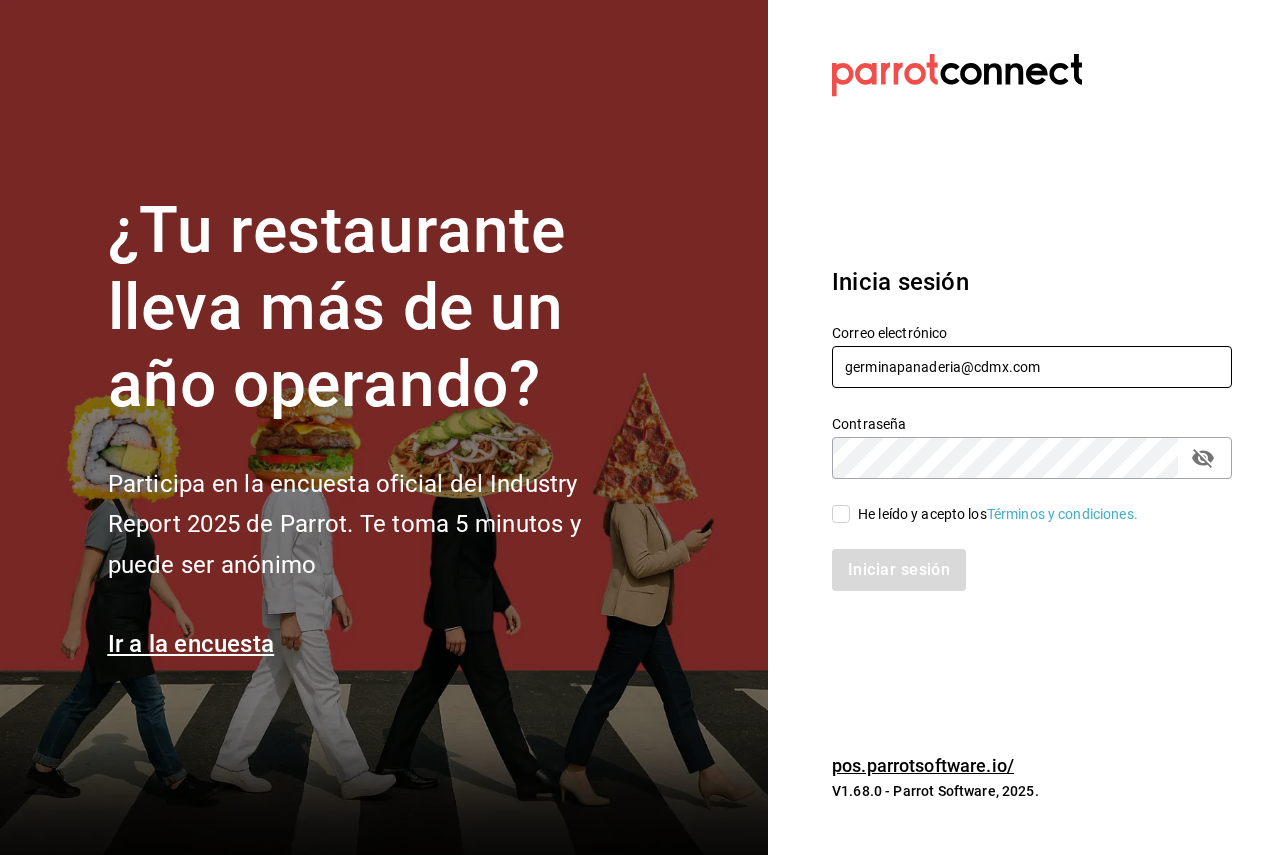 type on "germinapanaderia@cdmx.com" 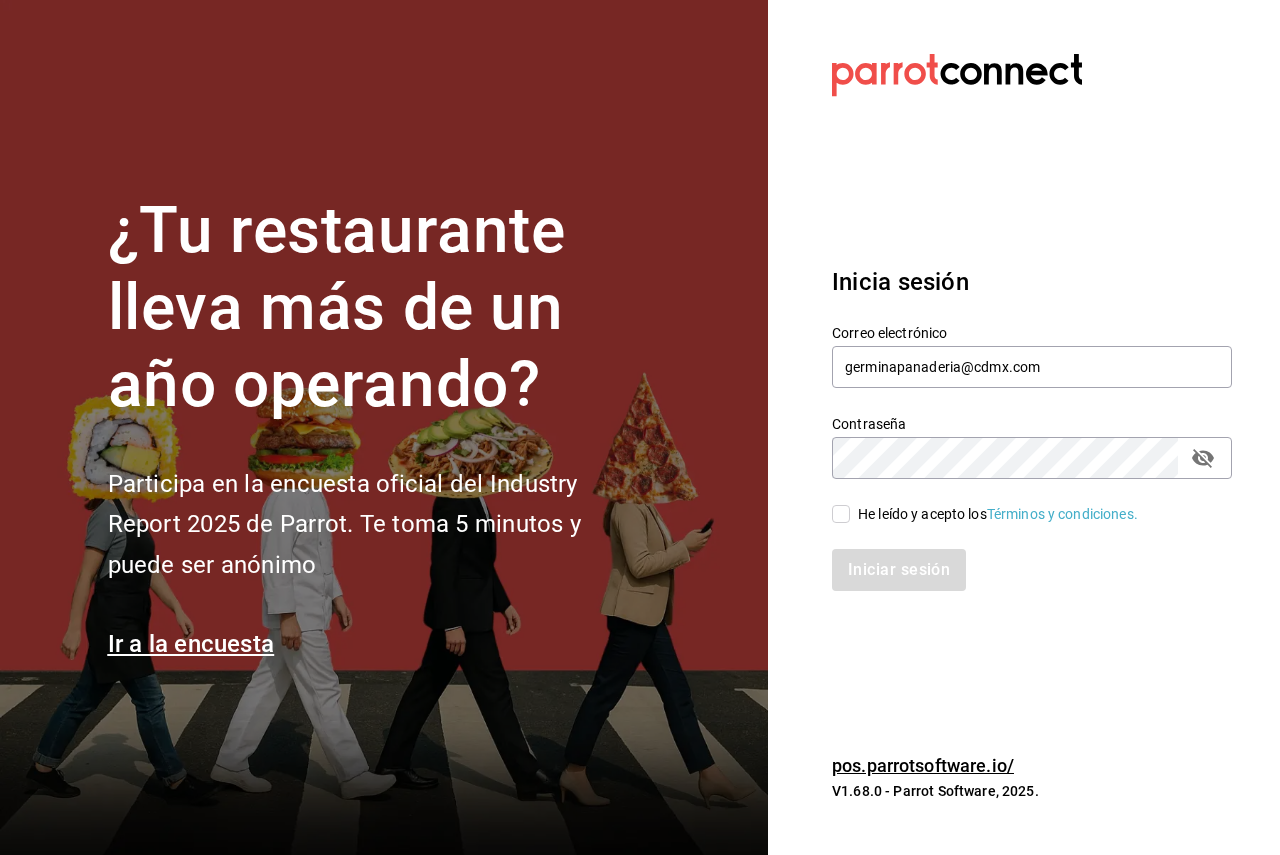 drag, startPoint x: 846, startPoint y: 512, endPoint x: 861, endPoint y: 505, distance: 16.552946 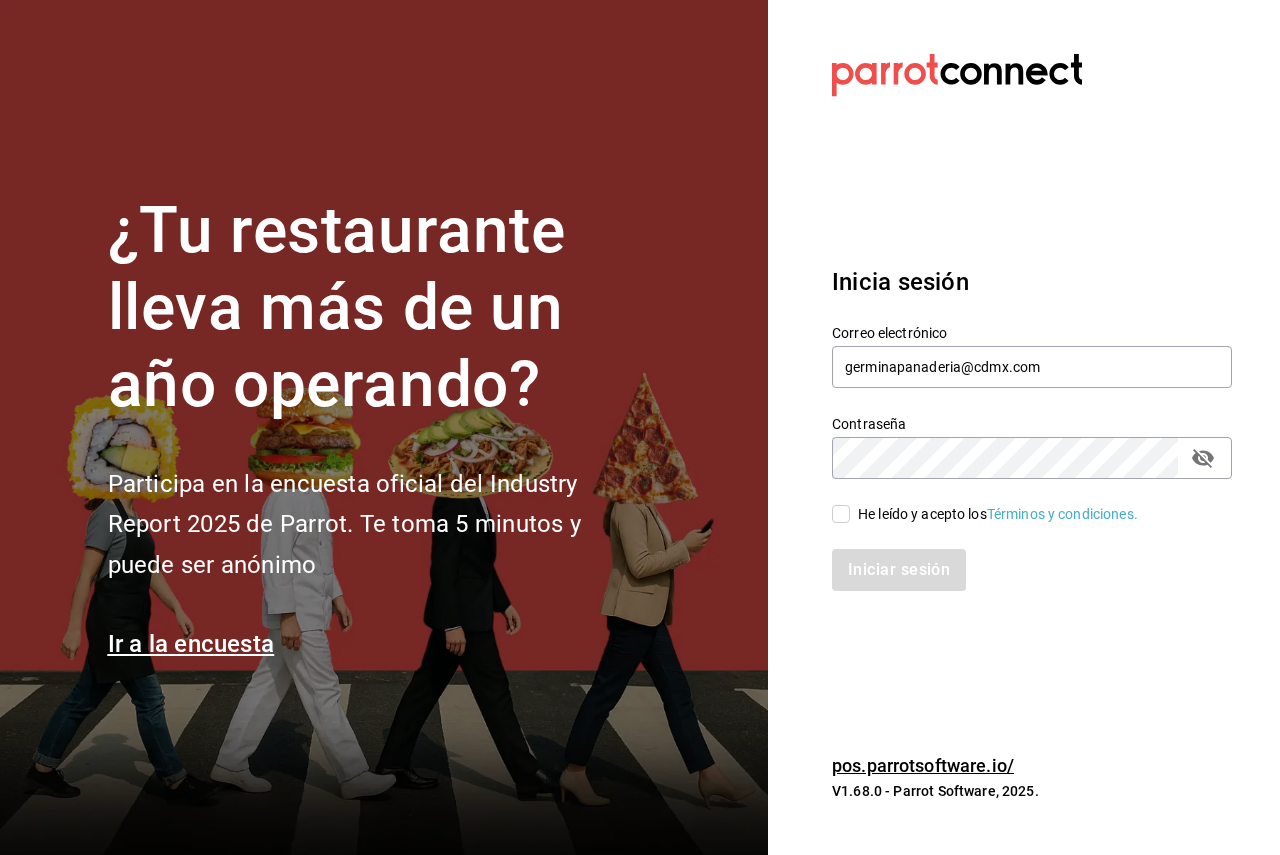 checkbox on "true" 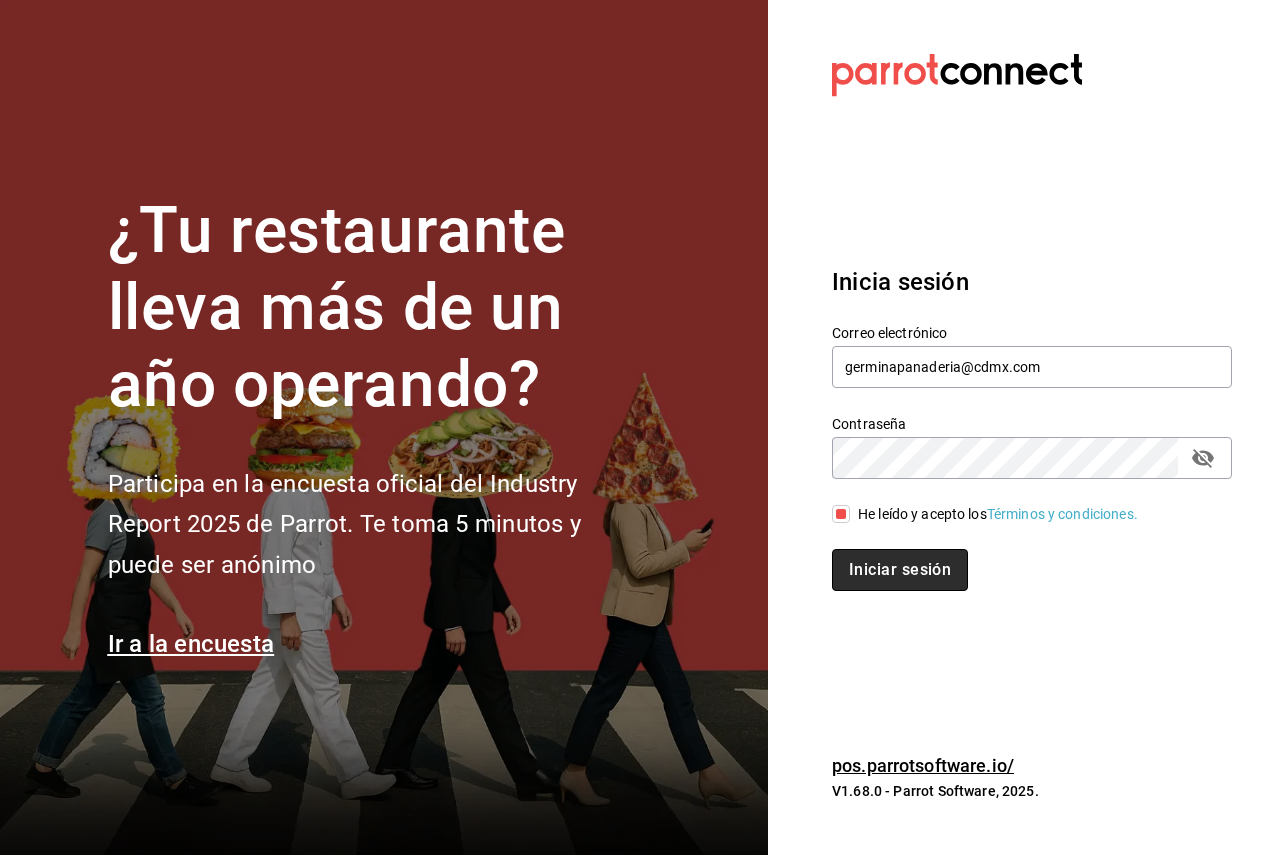 click on "Iniciar sesión" at bounding box center [900, 570] 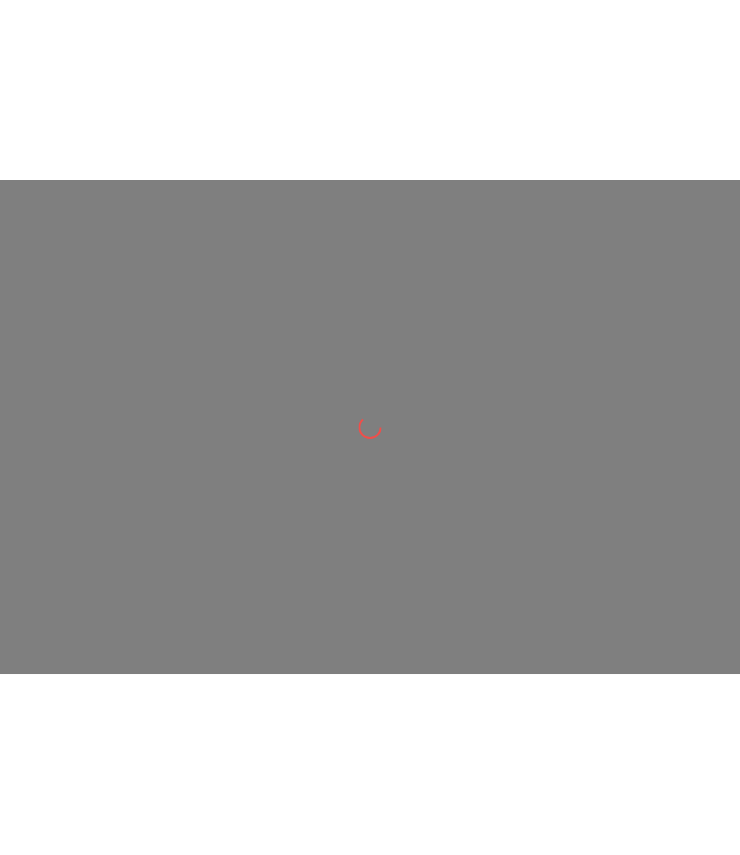 scroll, scrollTop: 0, scrollLeft: 0, axis: both 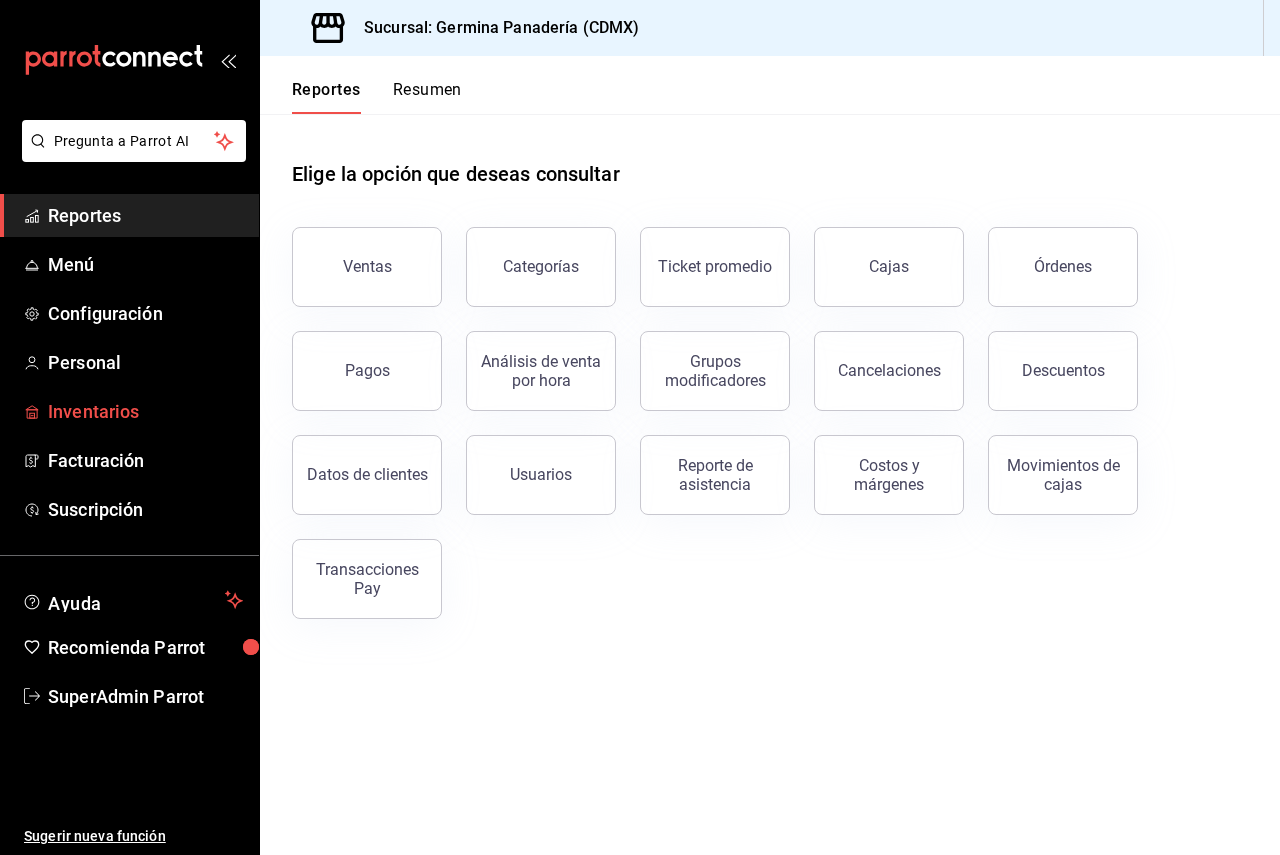 click on "Inventarios" at bounding box center [145, 411] 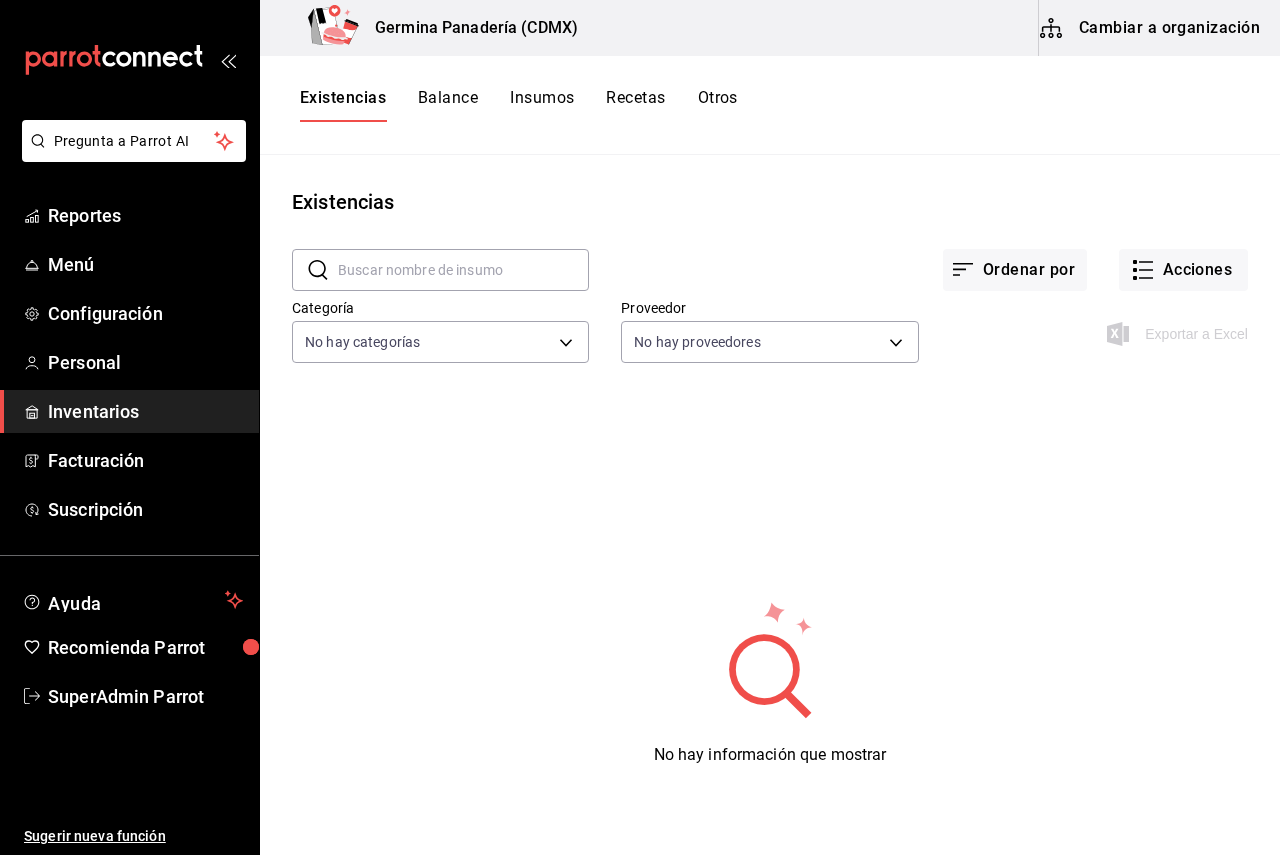click on "Inventarios" at bounding box center [145, 411] 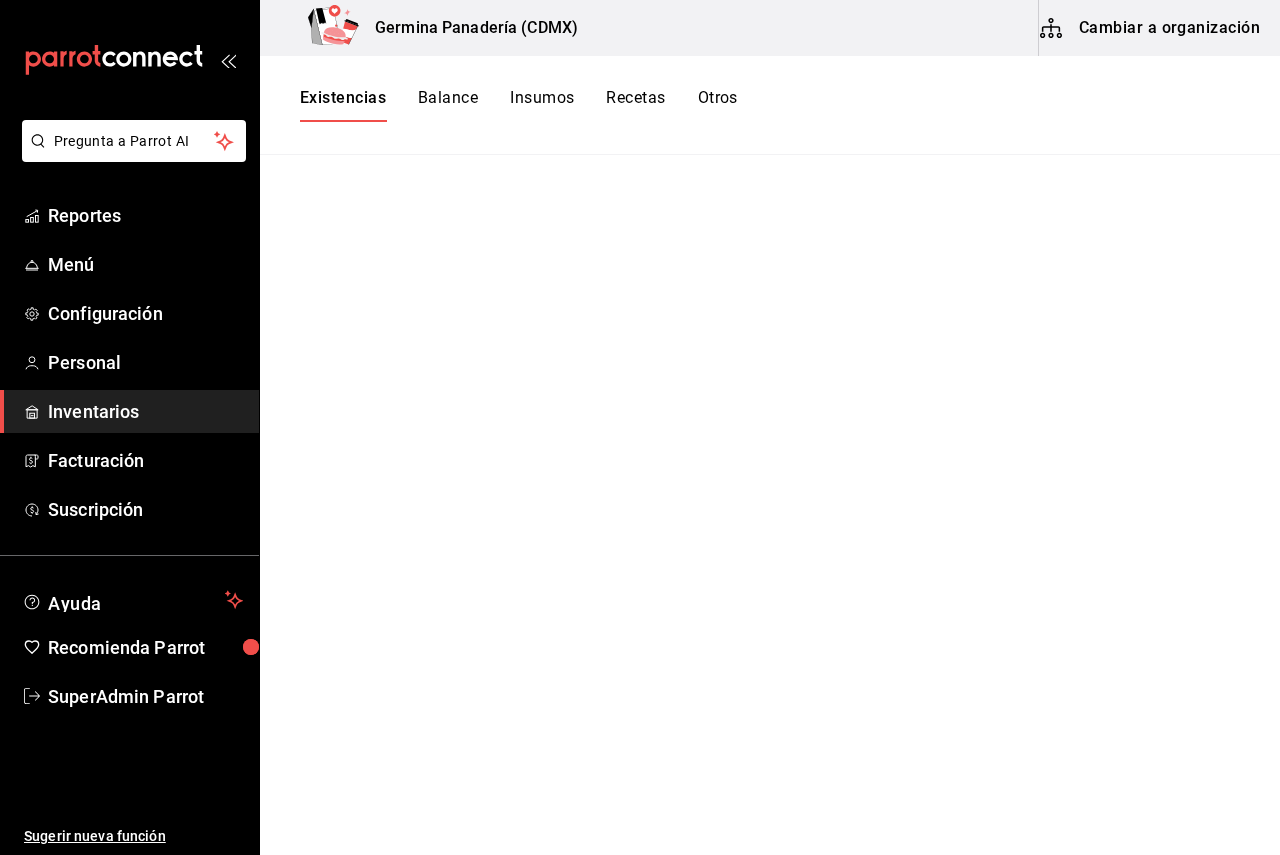 click on "Cambiar a organización" at bounding box center [1151, 28] 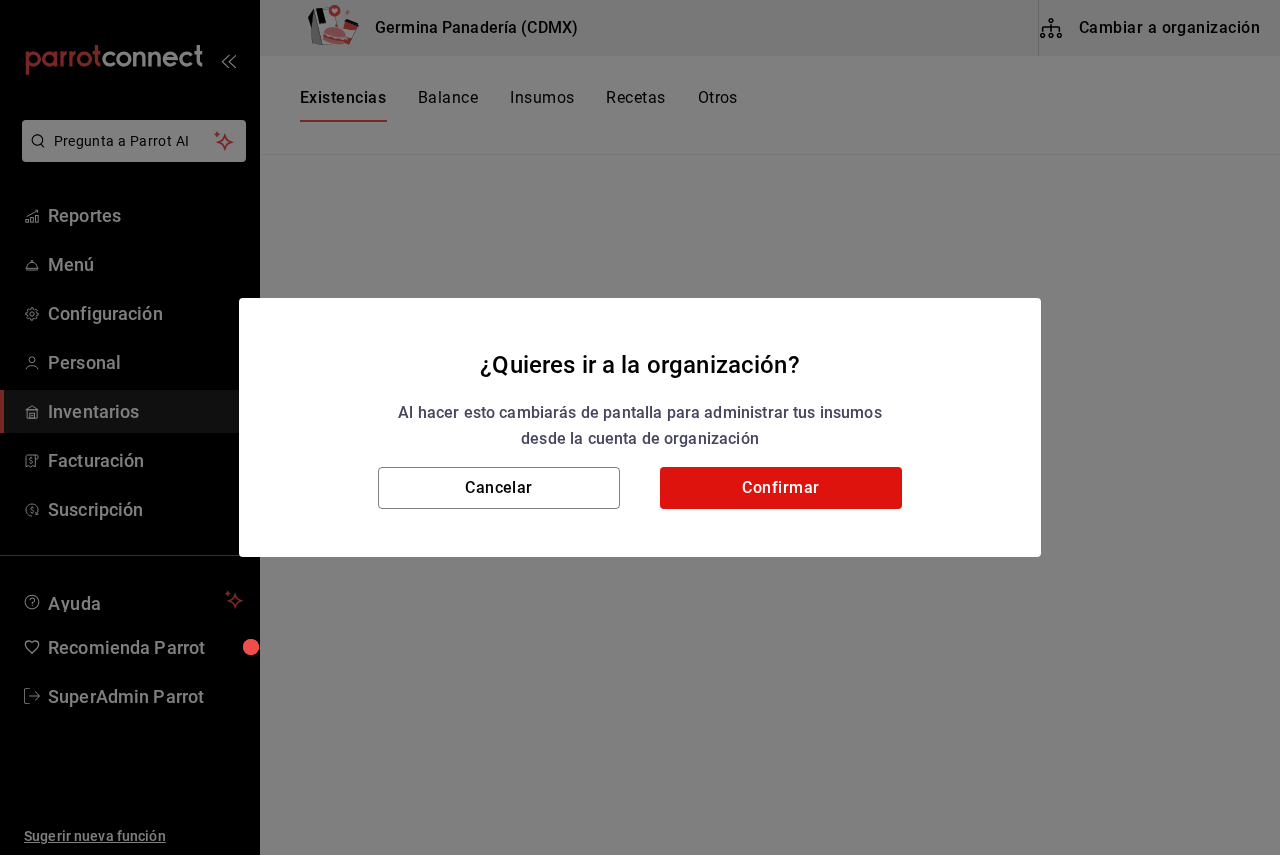 click on "Cancelar Confirmar" at bounding box center [640, 512] 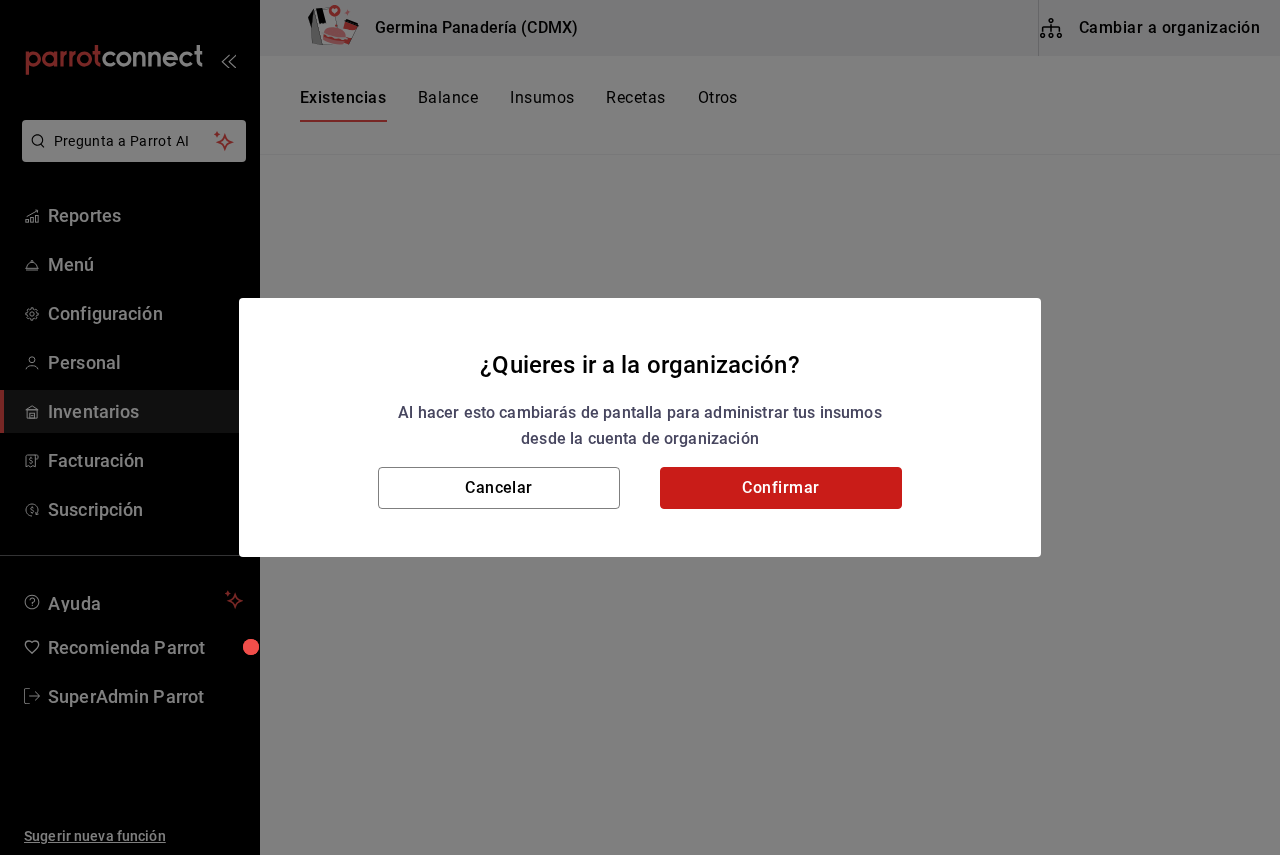 click on "Confirmar" at bounding box center (781, 488) 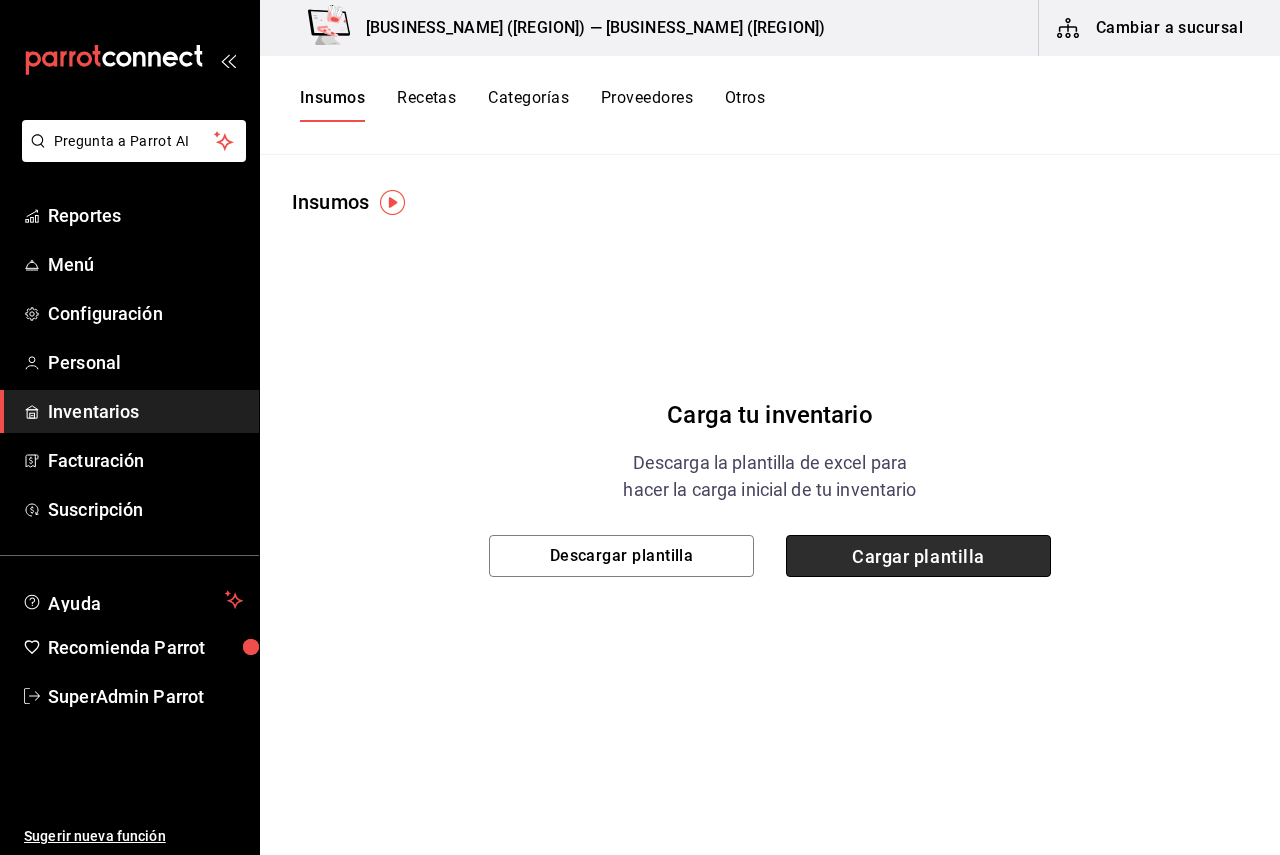 click on "Cargar plantilla" at bounding box center (918, 556) 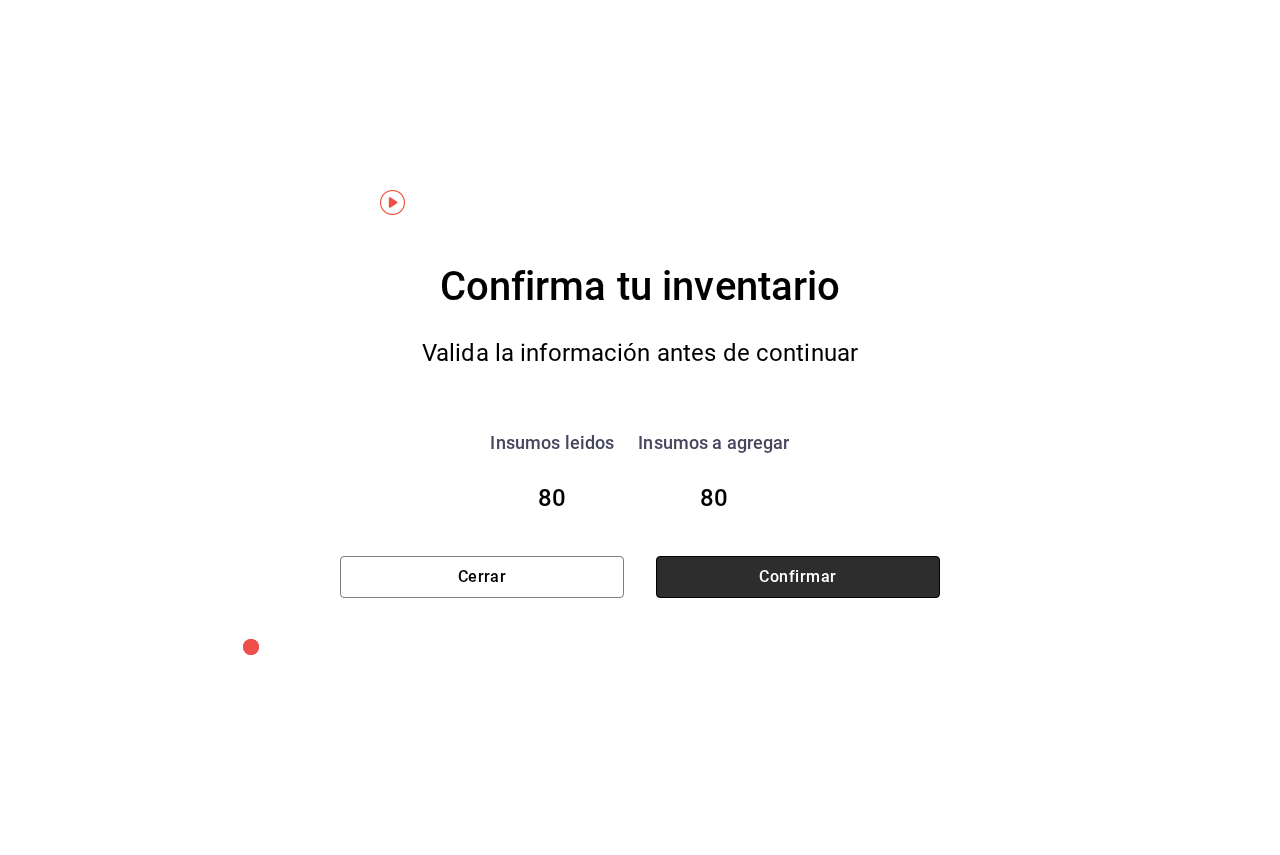 click on "Confirmar" at bounding box center [798, 577] 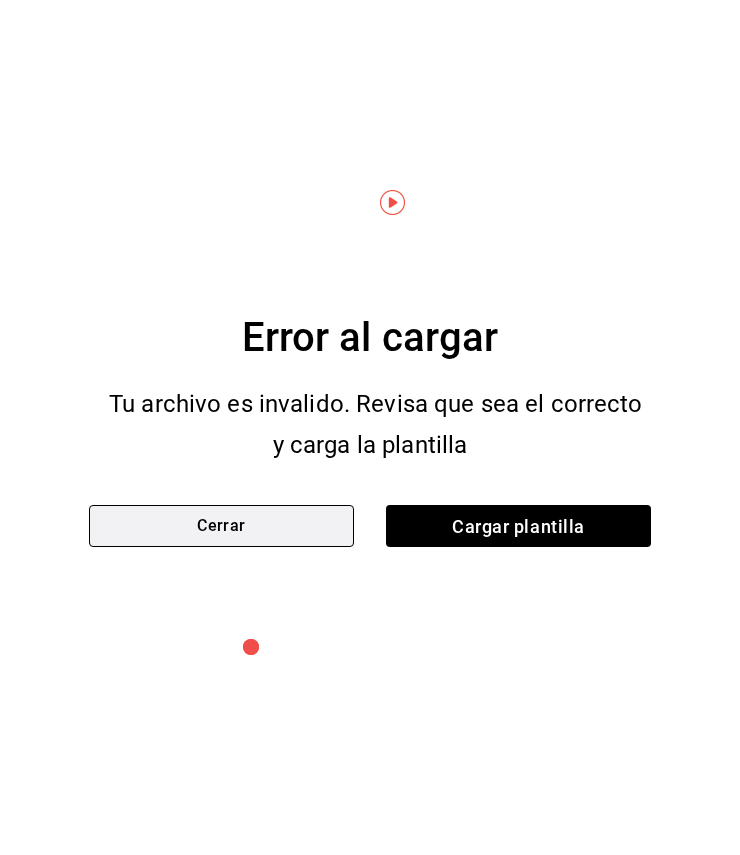 click on "Cerrar" at bounding box center (221, 526) 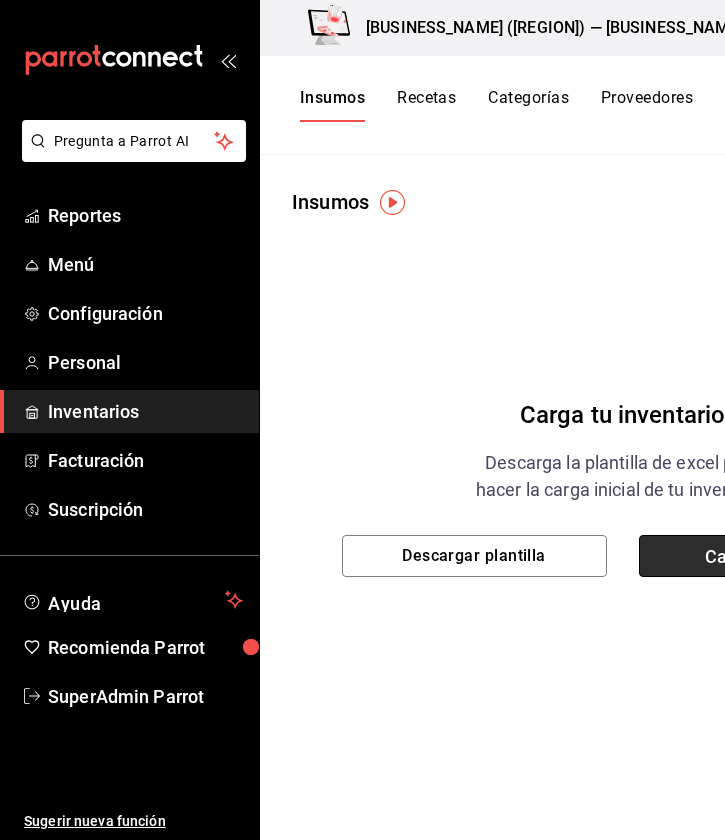 click on "Cargar plantilla" at bounding box center (771, 556) 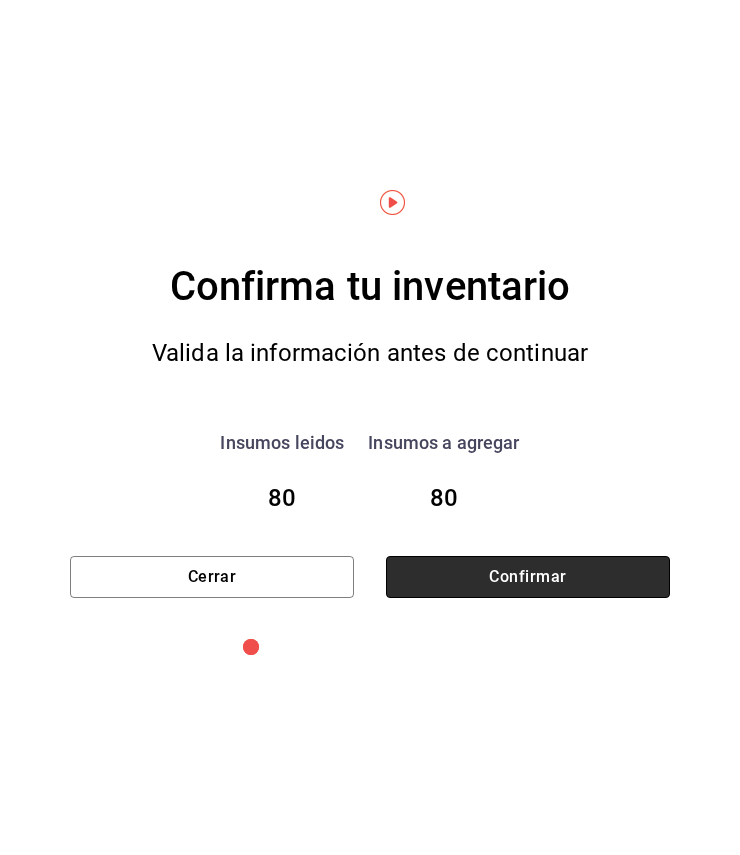 click on "Confirmar" at bounding box center (528, 577) 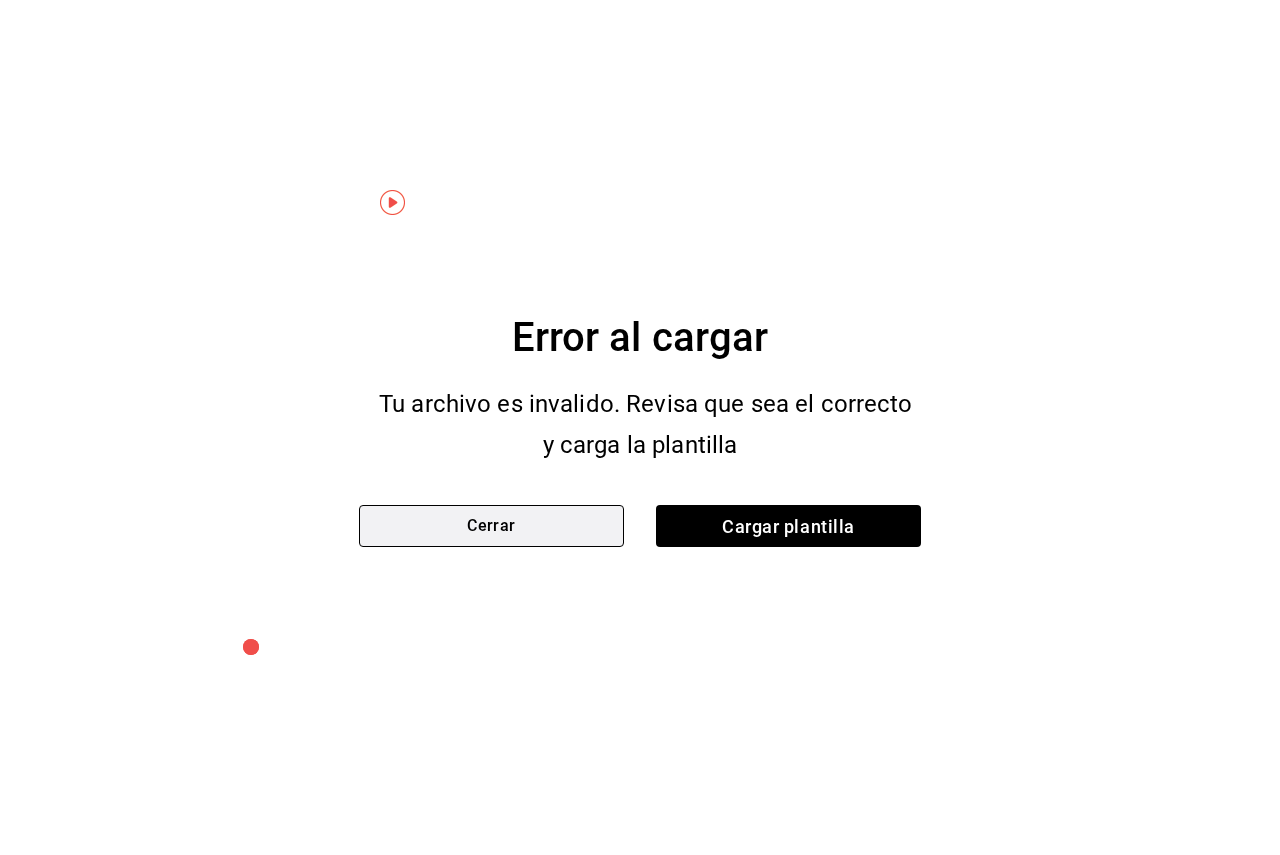 click on "Cerrar" at bounding box center [491, 526] 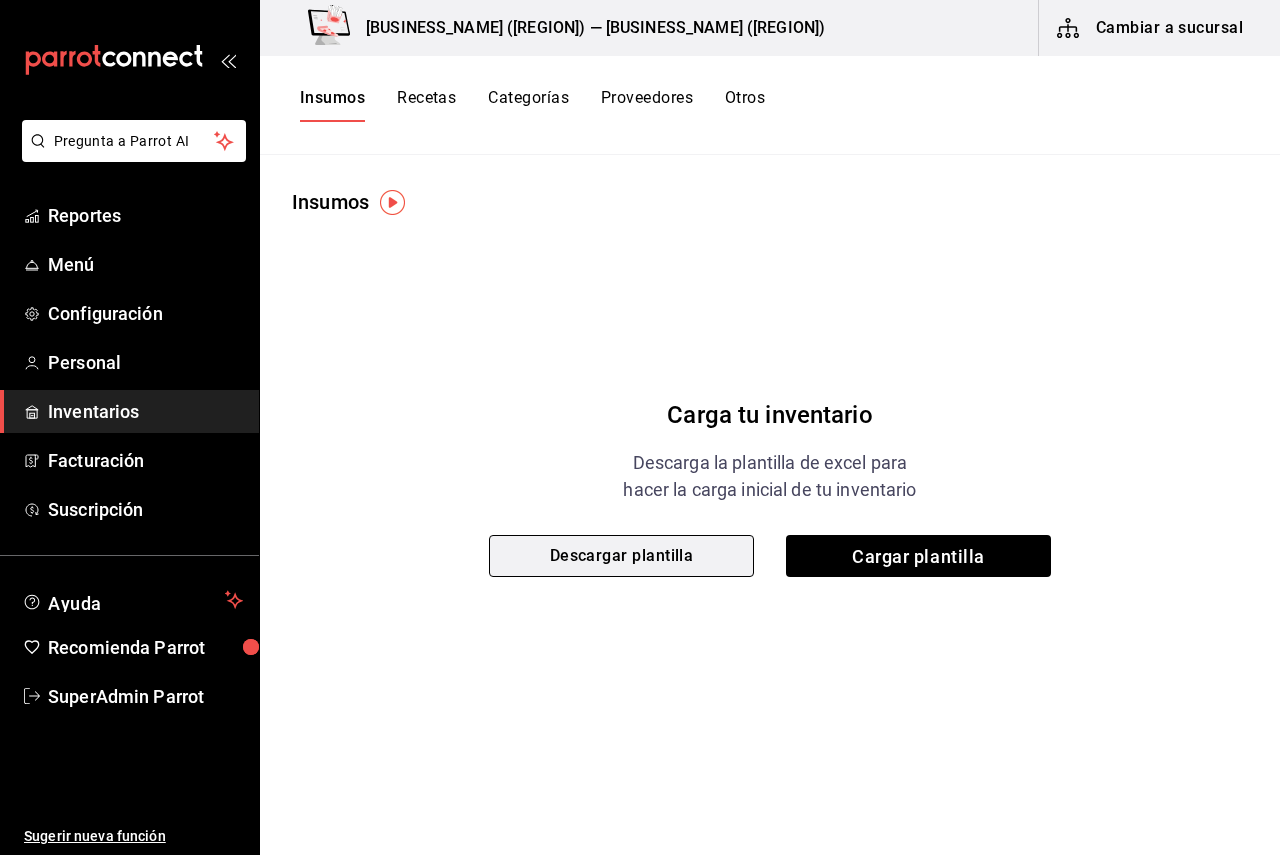 click on "Descargar plantilla" at bounding box center [621, 556] 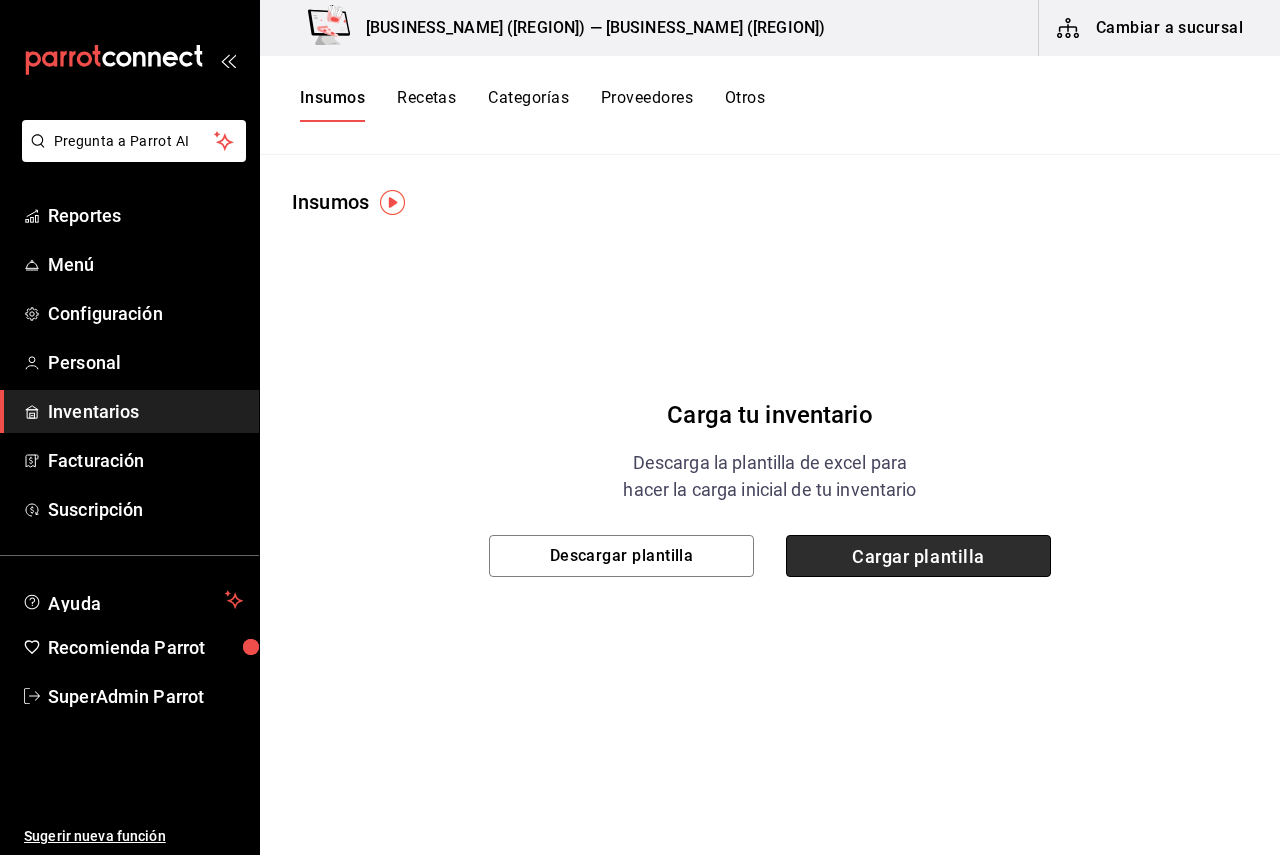 click on "Cargar plantilla" at bounding box center [918, 556] 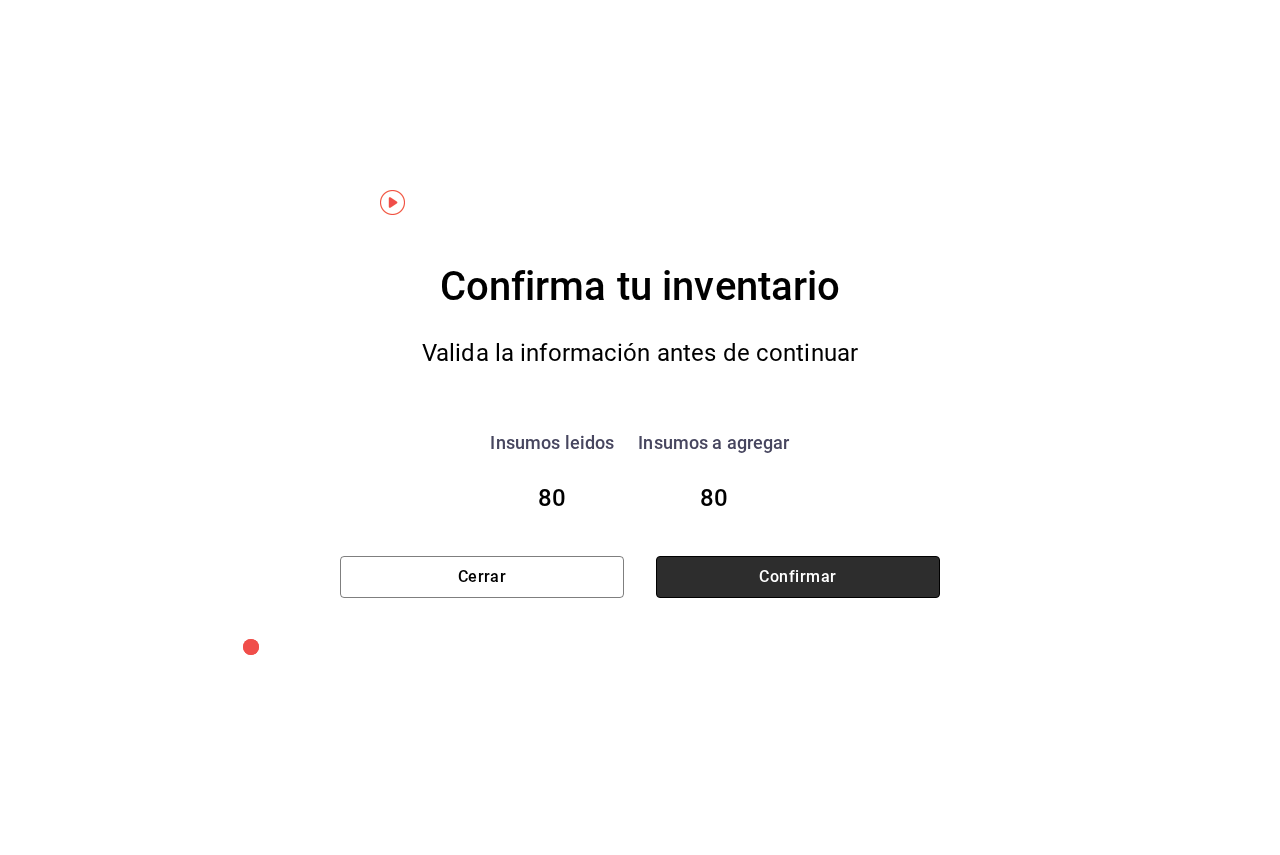 click on "Confirmar" at bounding box center (798, 577) 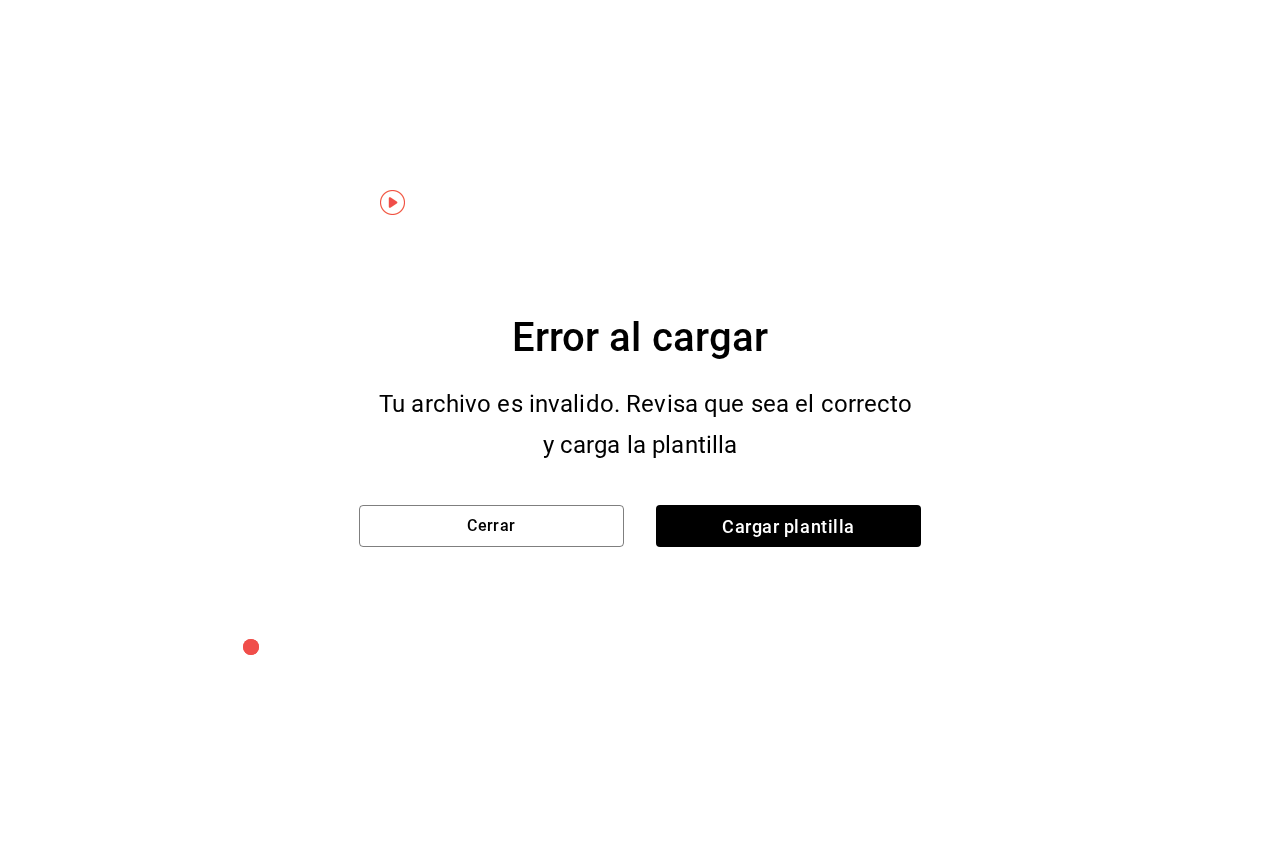click at bounding box center [392, 202] 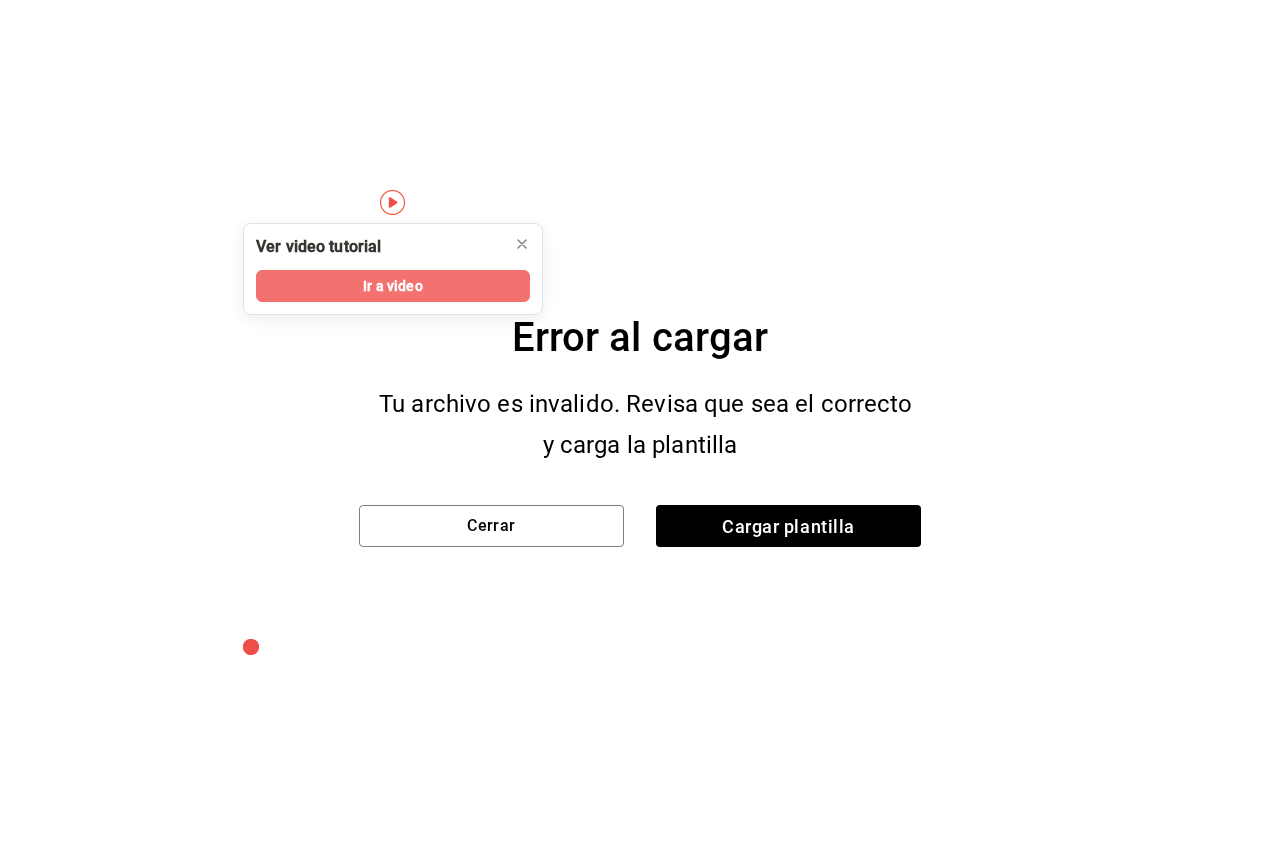 click on "Ir a video" at bounding box center [392, 286] 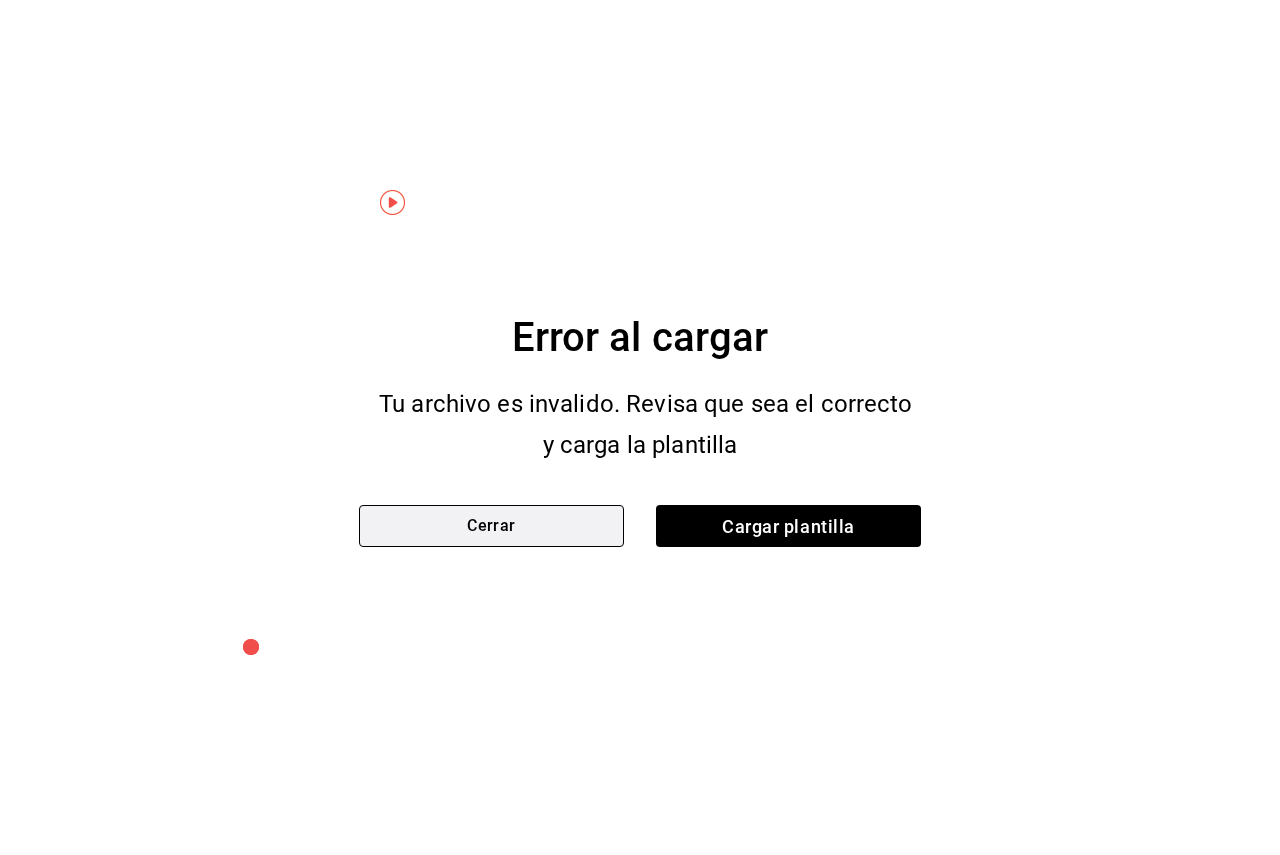 click on "Cerrar" at bounding box center [491, 526] 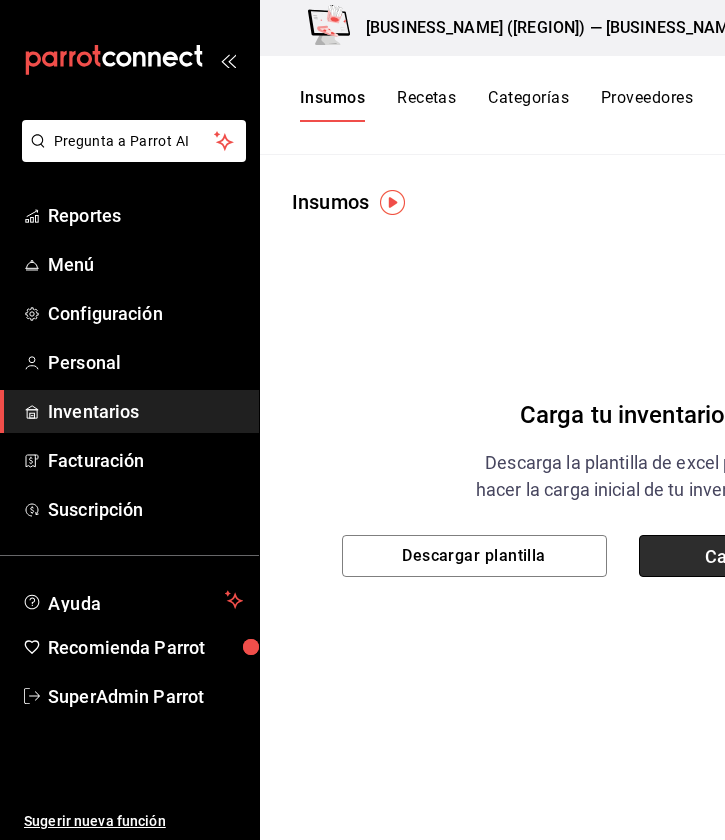 click on "Cargar plantilla" at bounding box center [771, 556] 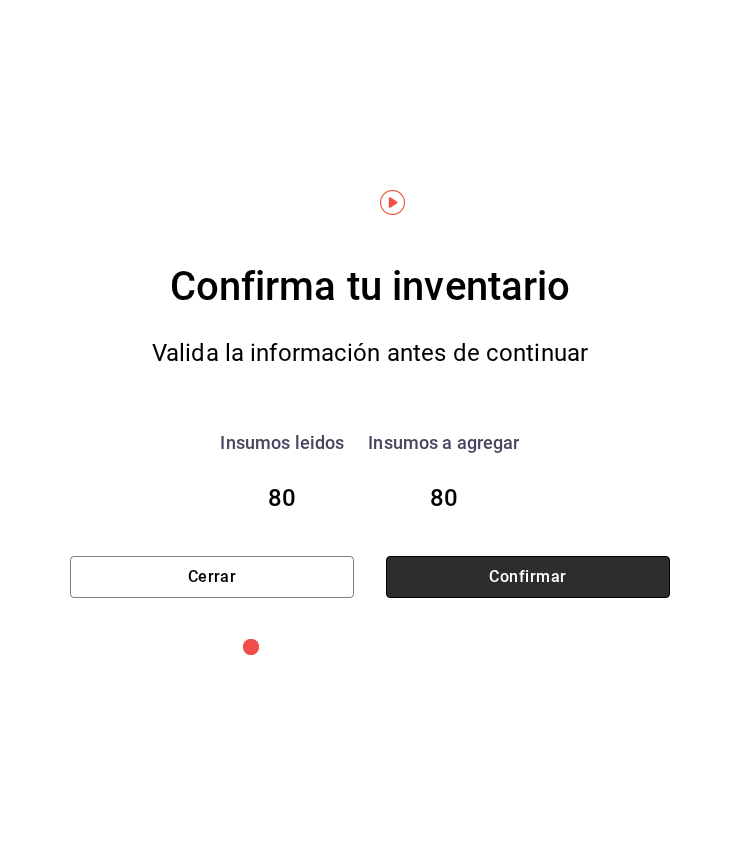click on "Confirmar" at bounding box center (528, 577) 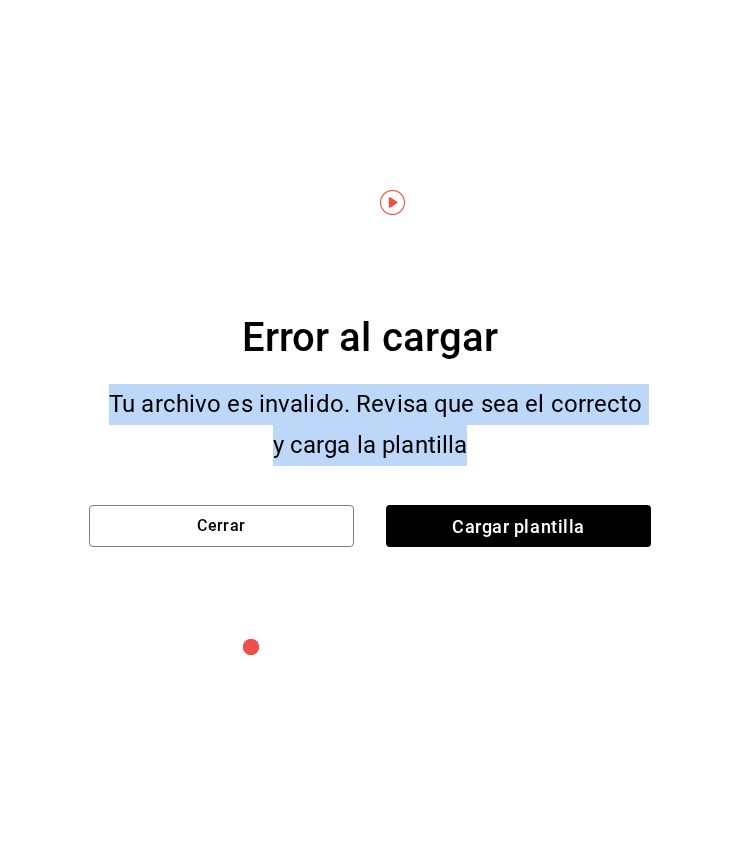 drag, startPoint x: 473, startPoint y: 442, endPoint x: 98, endPoint y: 380, distance: 380.0908 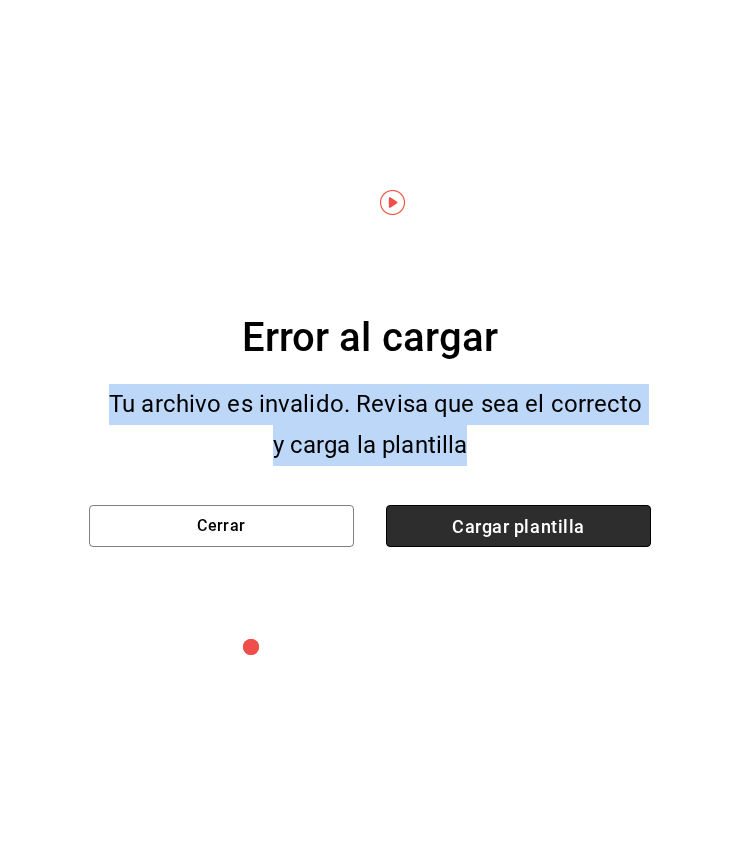 click on "Cargar plantilla" at bounding box center (518, 526) 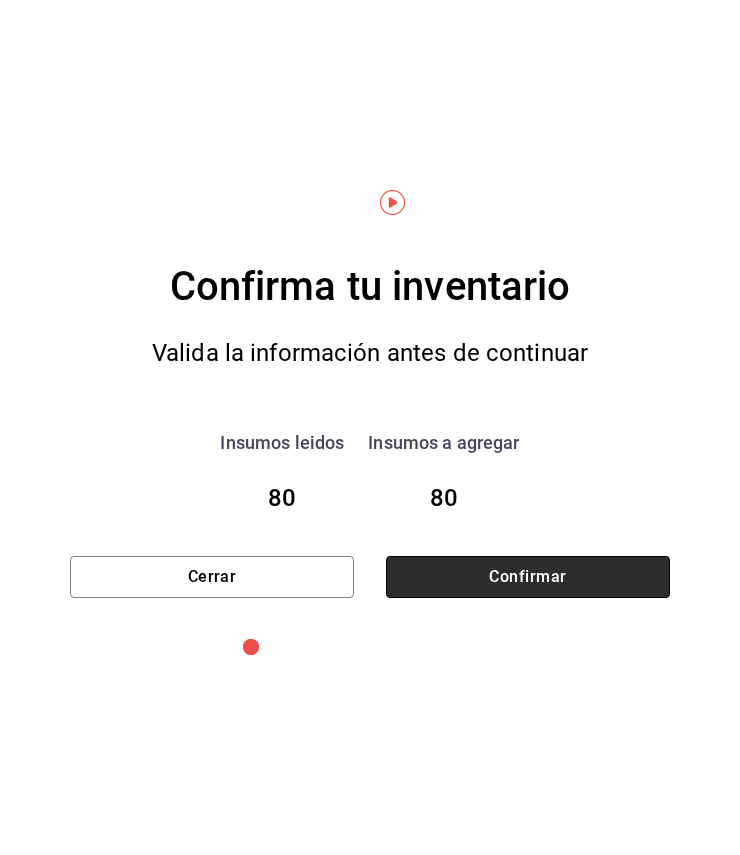 click on "Confirmar" at bounding box center [528, 577] 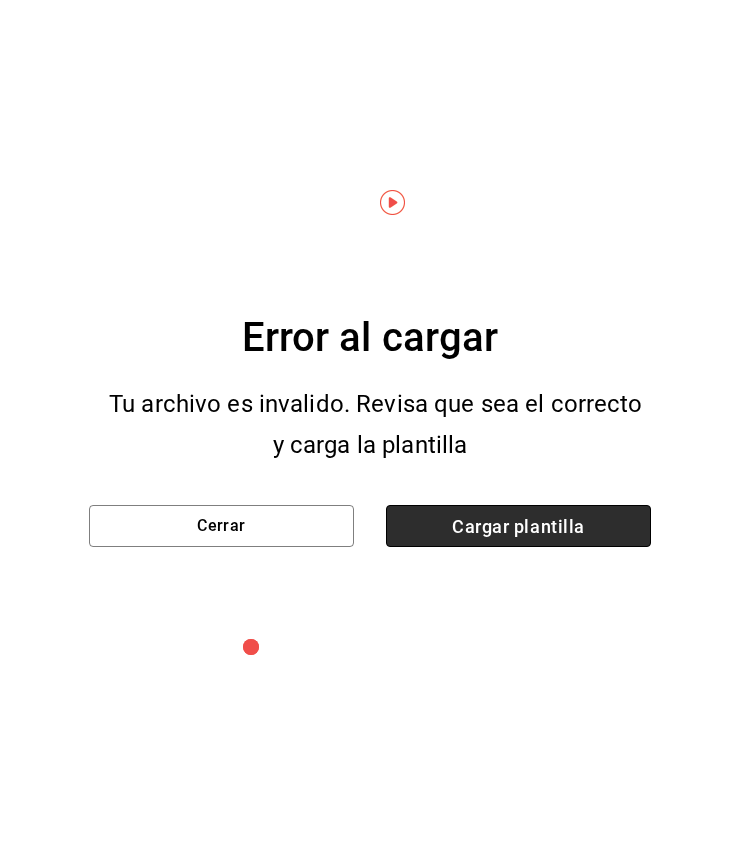 click on "Cargar plantilla" at bounding box center (518, 526) 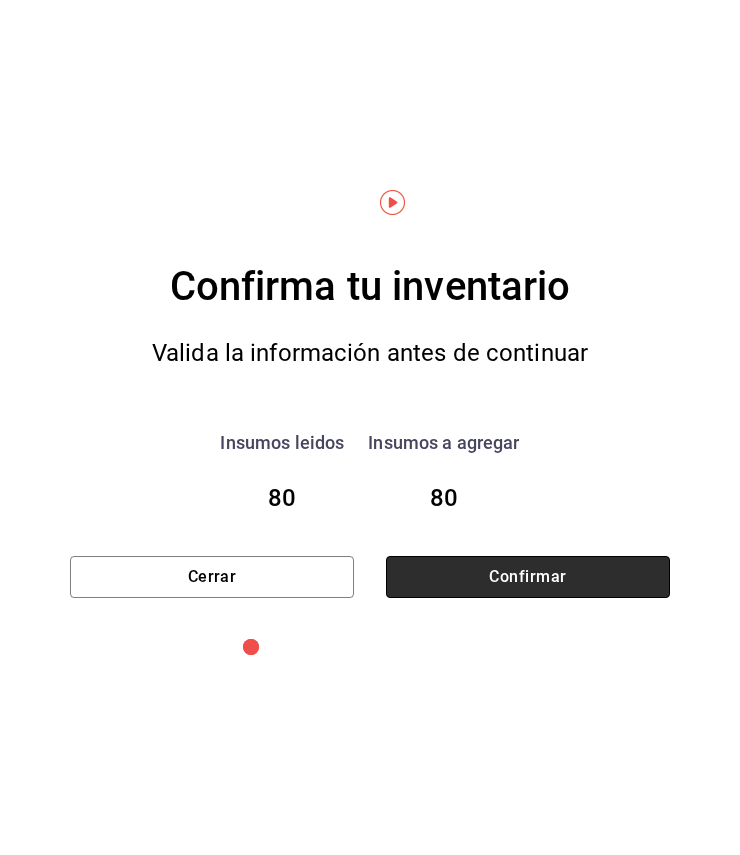 click on "Confirmar" at bounding box center (528, 577) 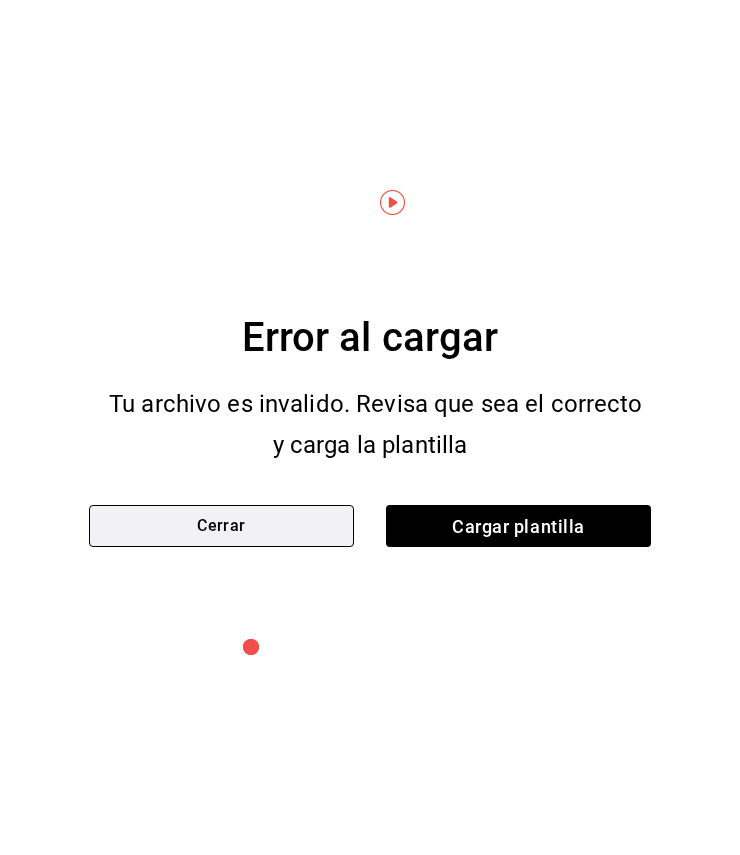 click on "Cerrar" at bounding box center (221, 526) 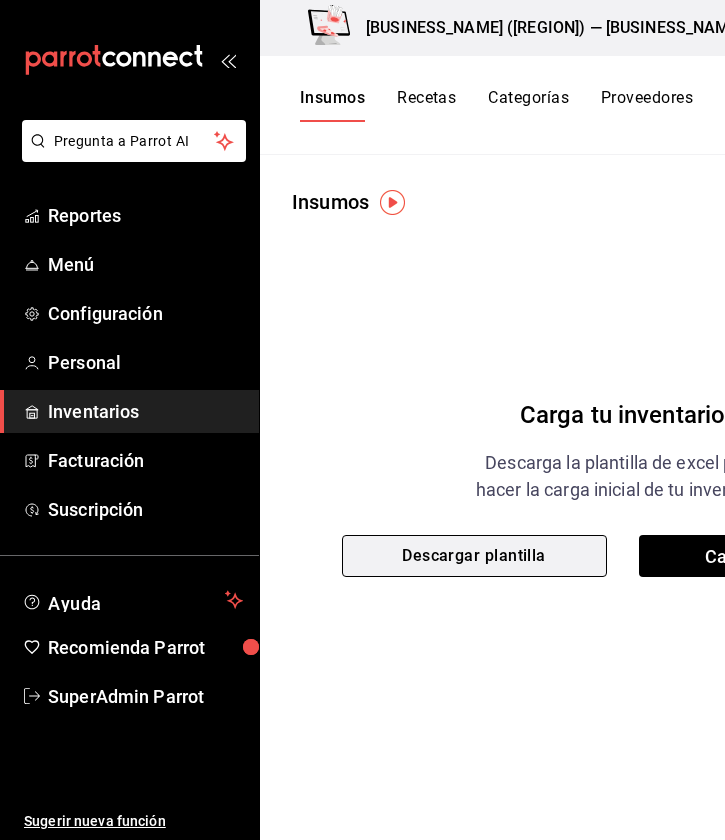 click on "Descargar plantilla" at bounding box center [474, 556] 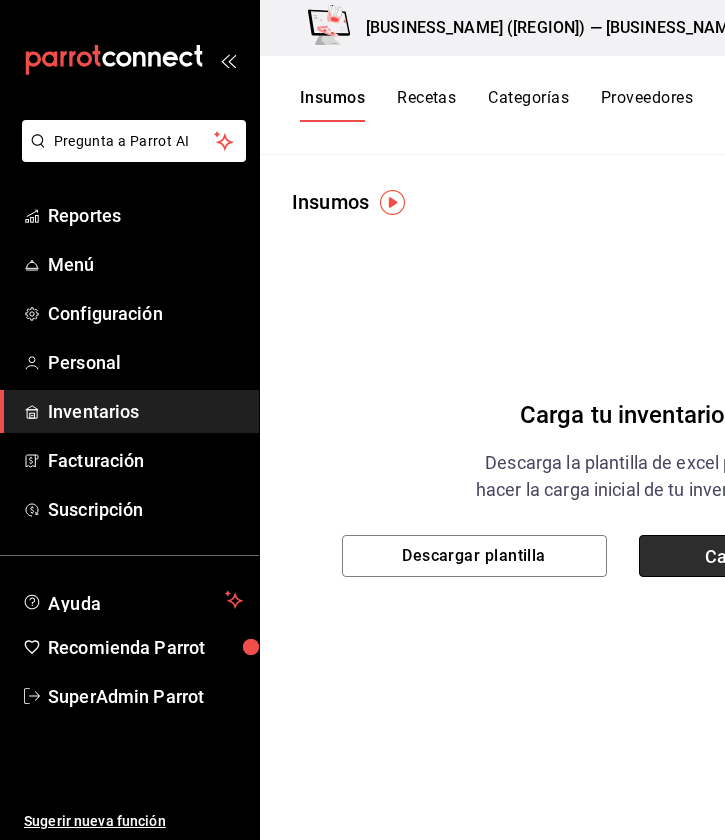 click on "Cargar plantilla" at bounding box center [771, 556] 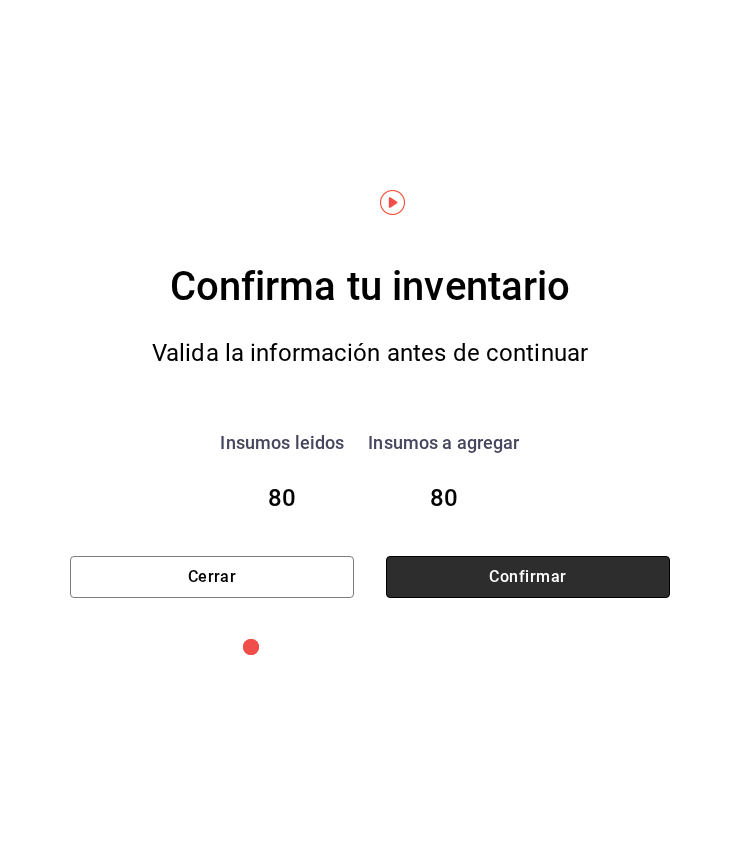 click on "Confirmar" at bounding box center [528, 577] 